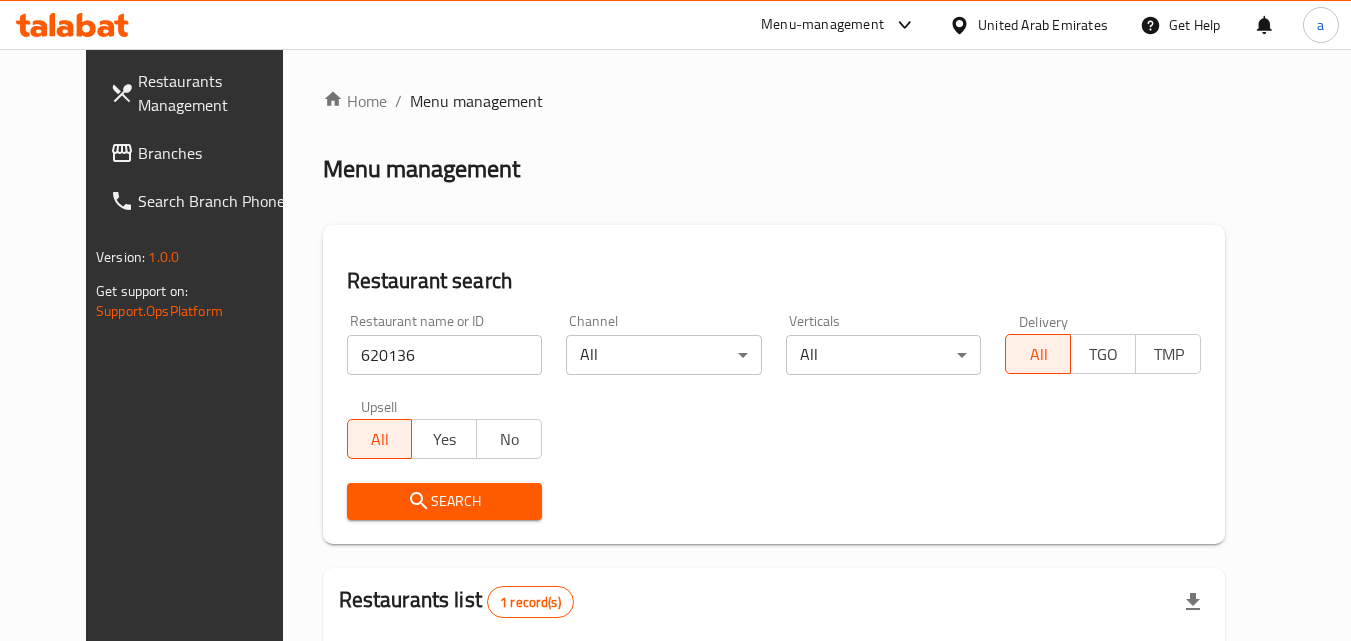 scroll, scrollTop: 234, scrollLeft: 0, axis: vertical 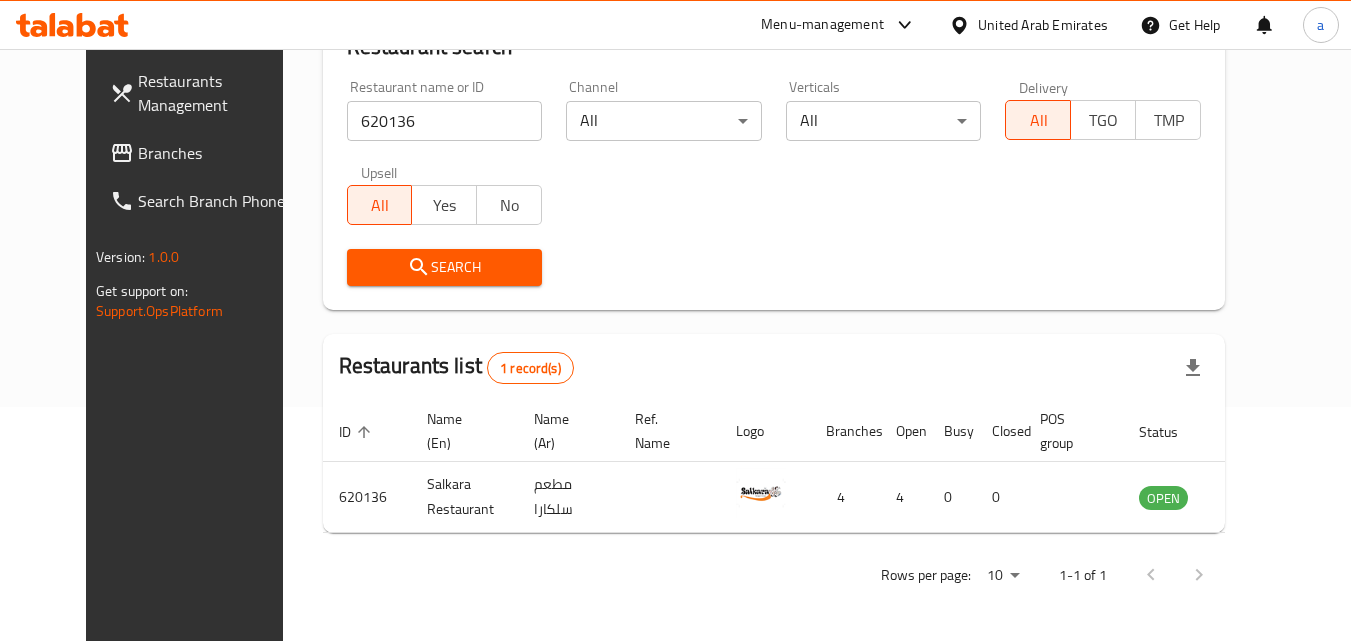 click on "United Arab Emirates" at bounding box center (1043, 25) 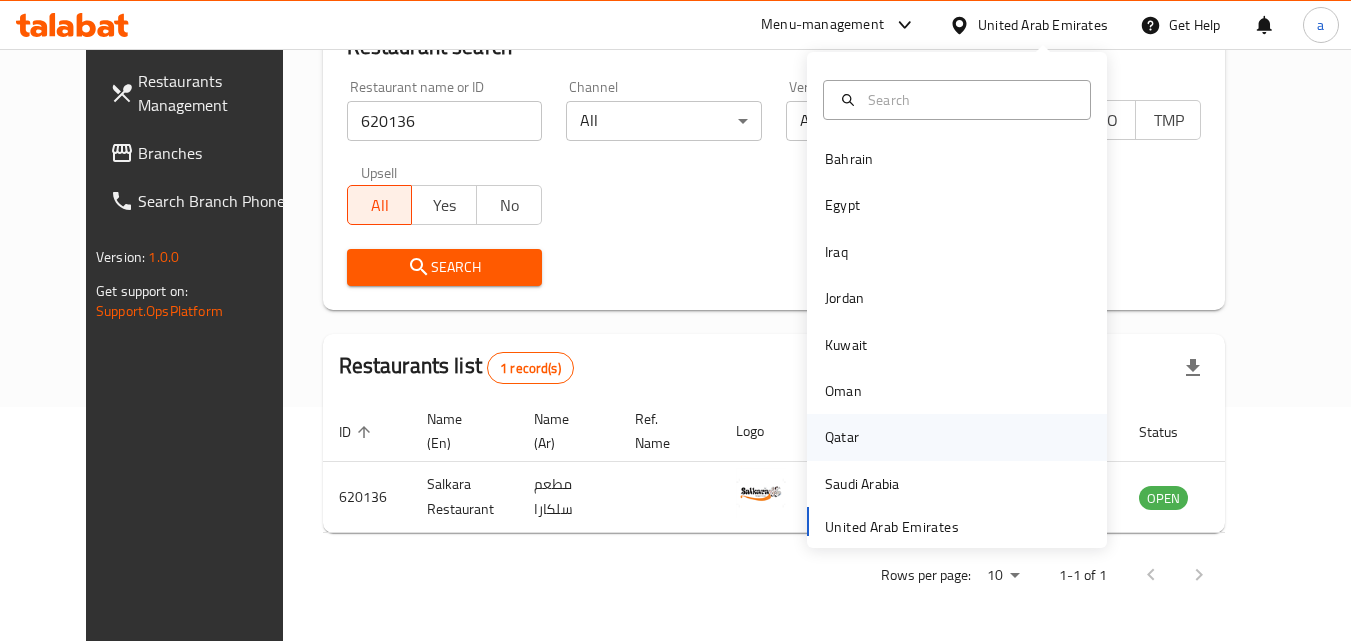 click on "Qatar" at bounding box center [842, 437] 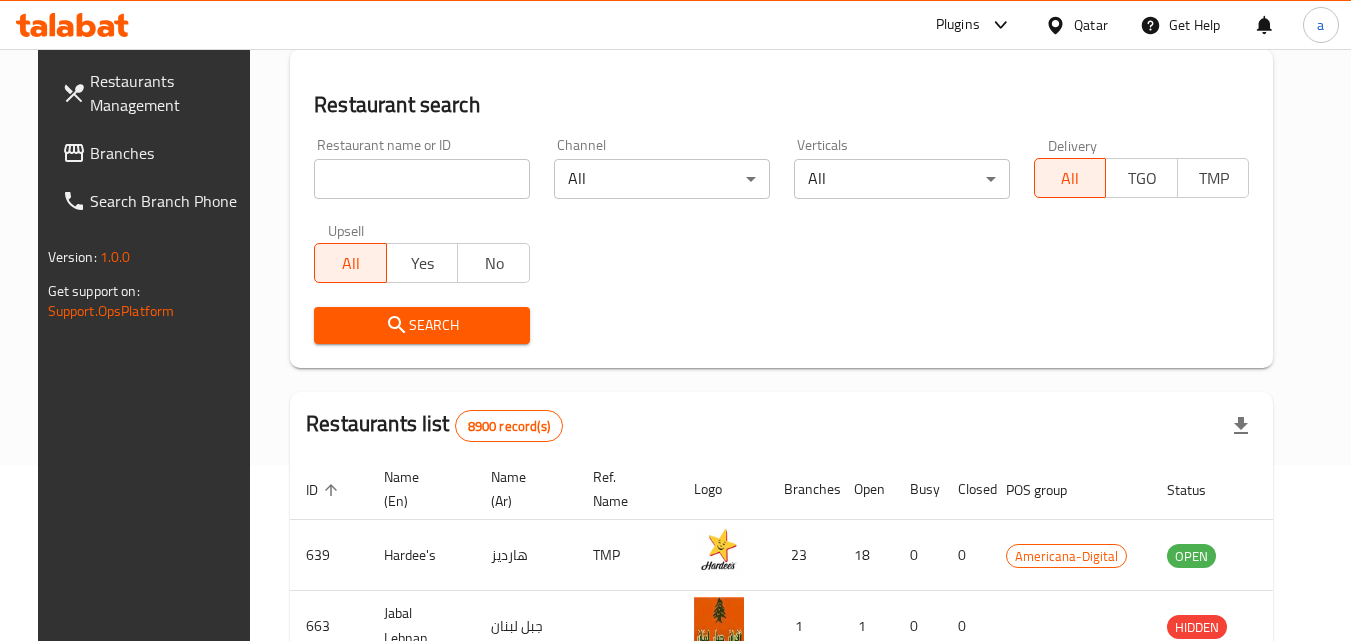 scroll, scrollTop: 234, scrollLeft: 0, axis: vertical 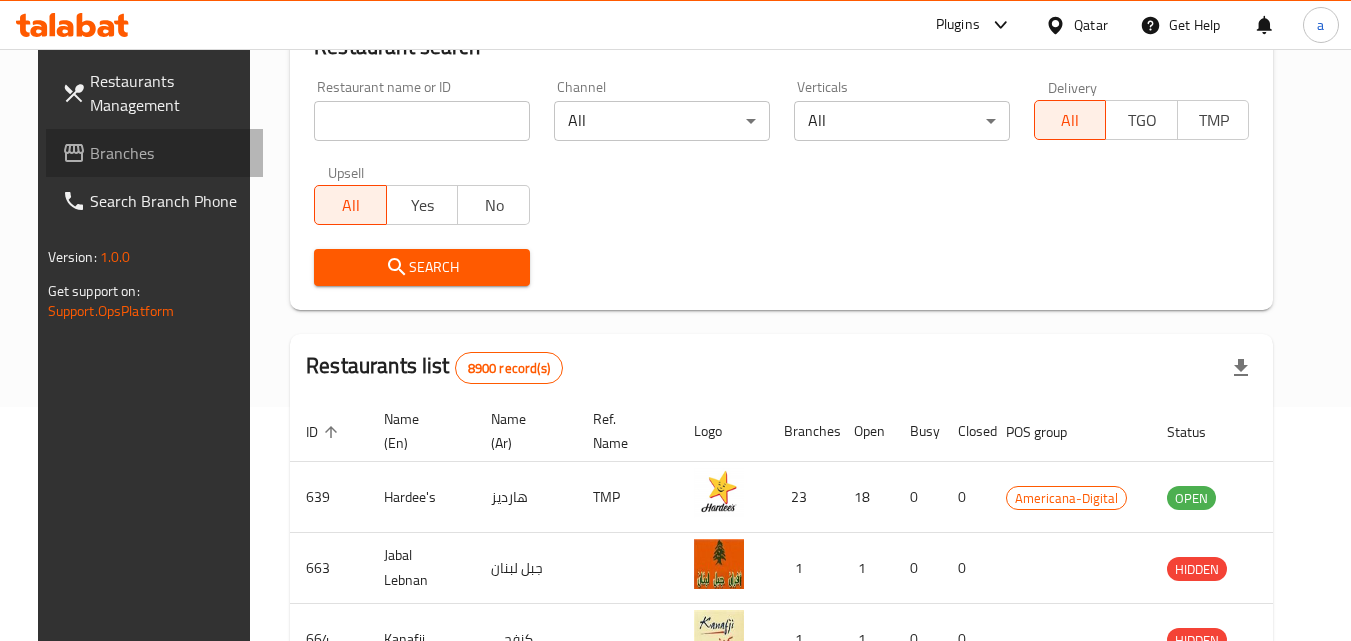 click on "Branches" at bounding box center (169, 153) 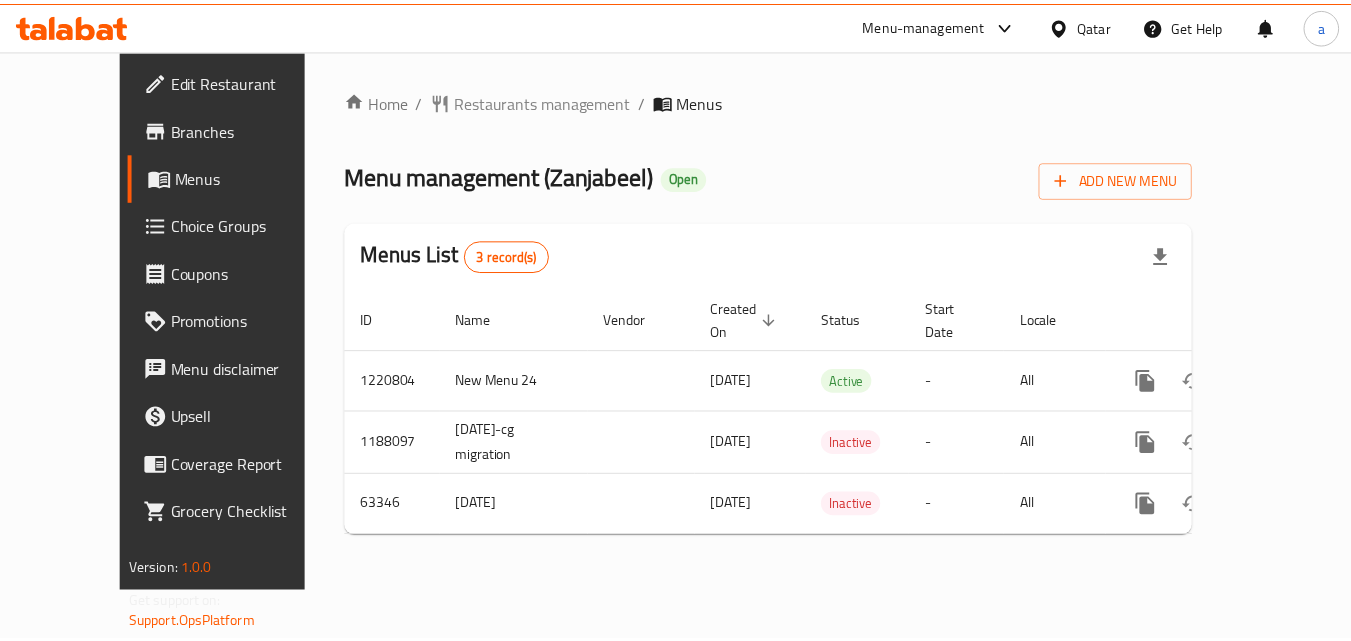 scroll, scrollTop: 0, scrollLeft: 0, axis: both 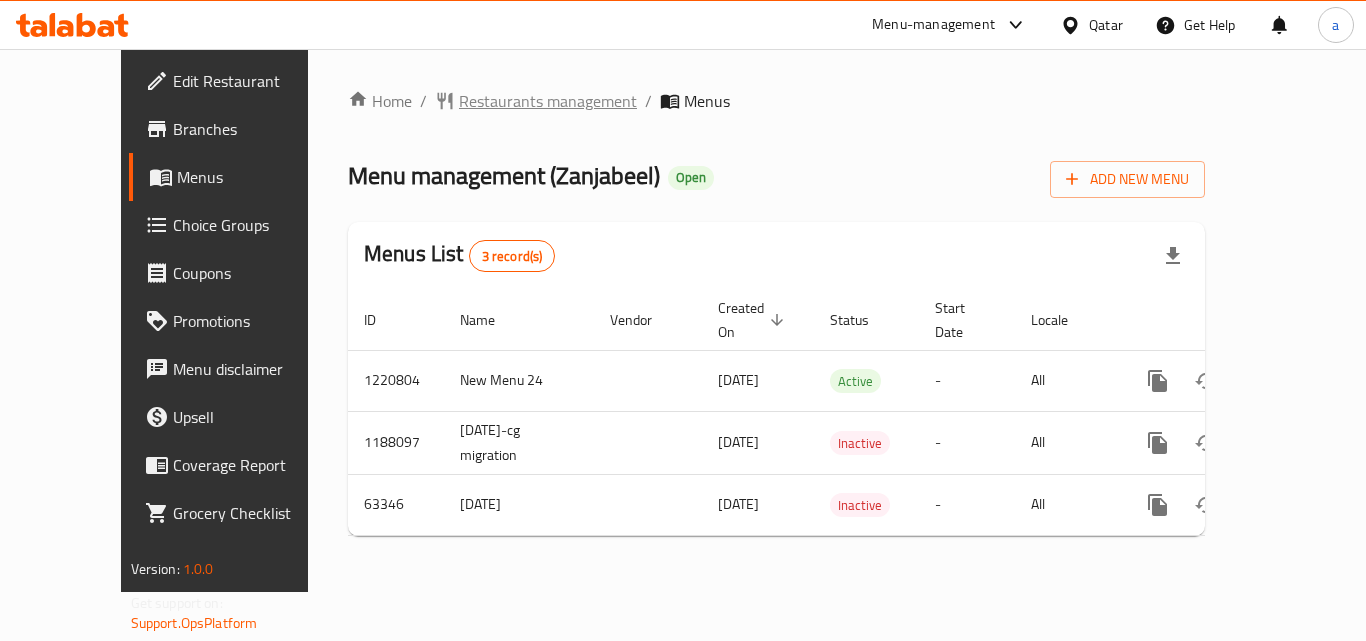 click 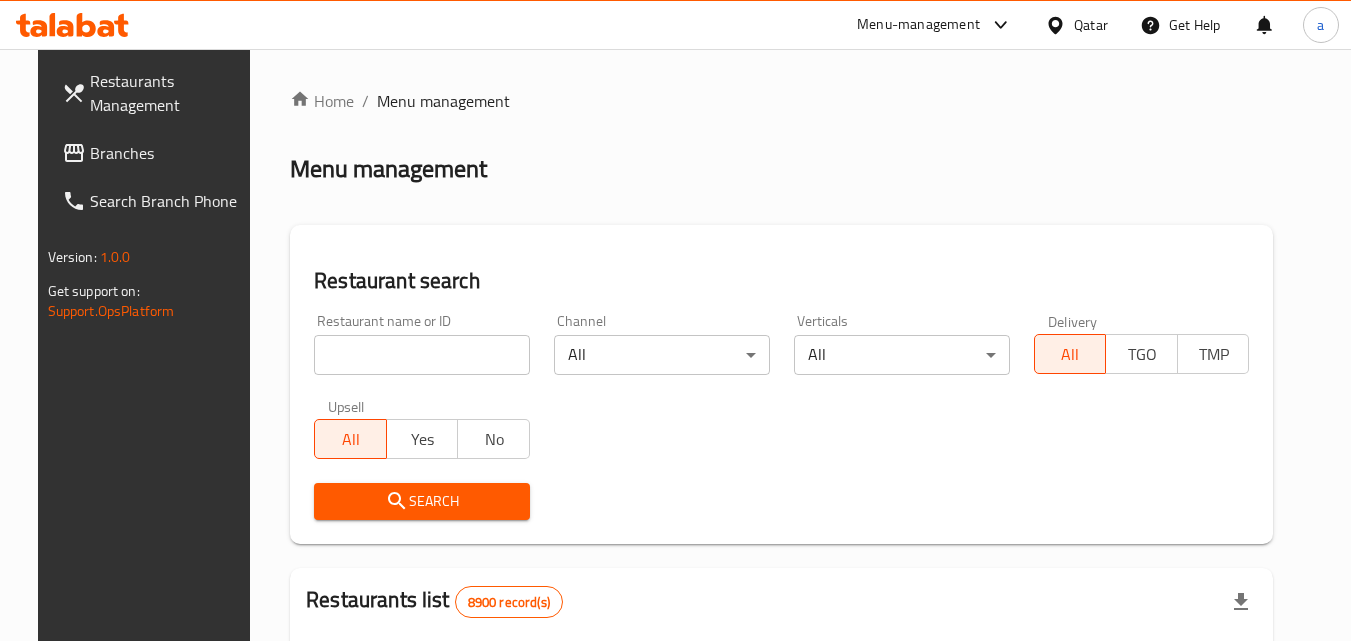 click at bounding box center [422, 355] 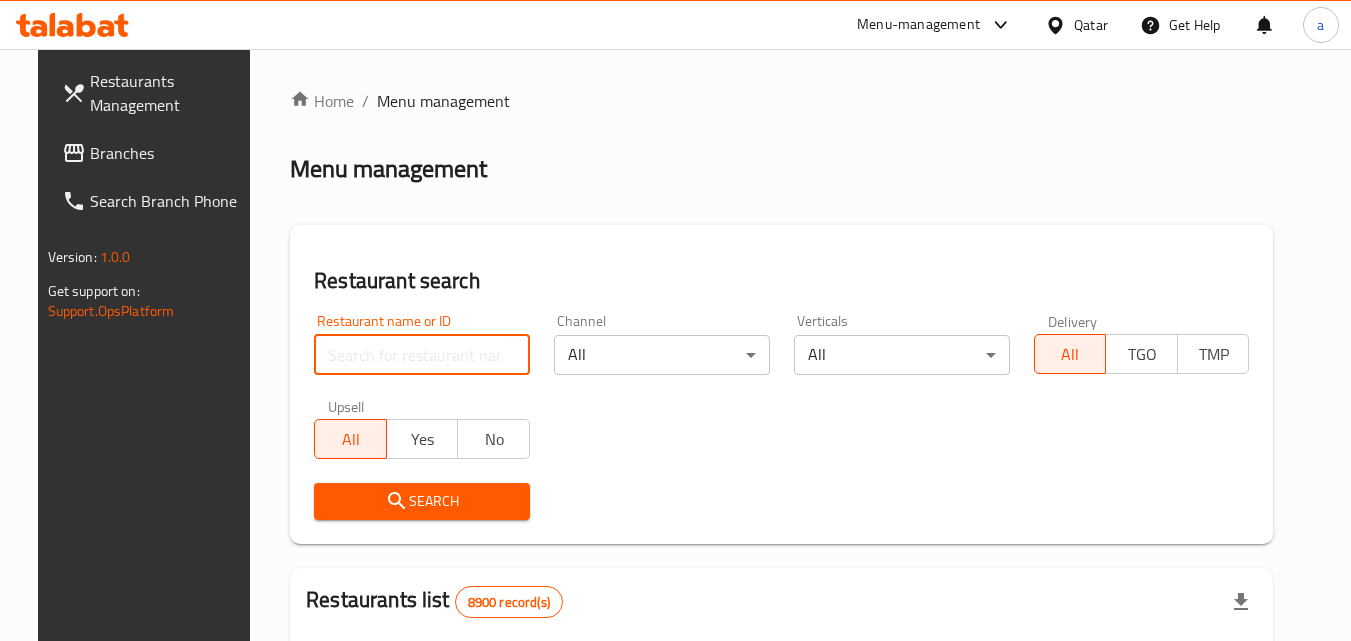 paste on "600069" 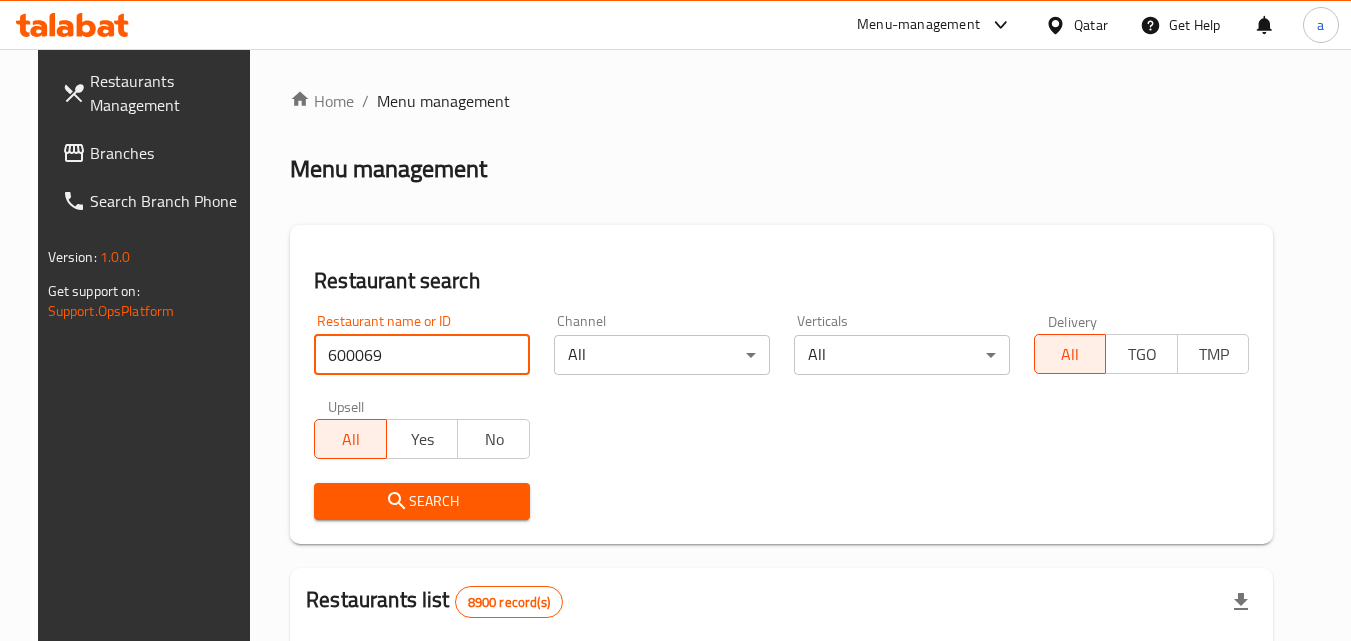 type on "600069" 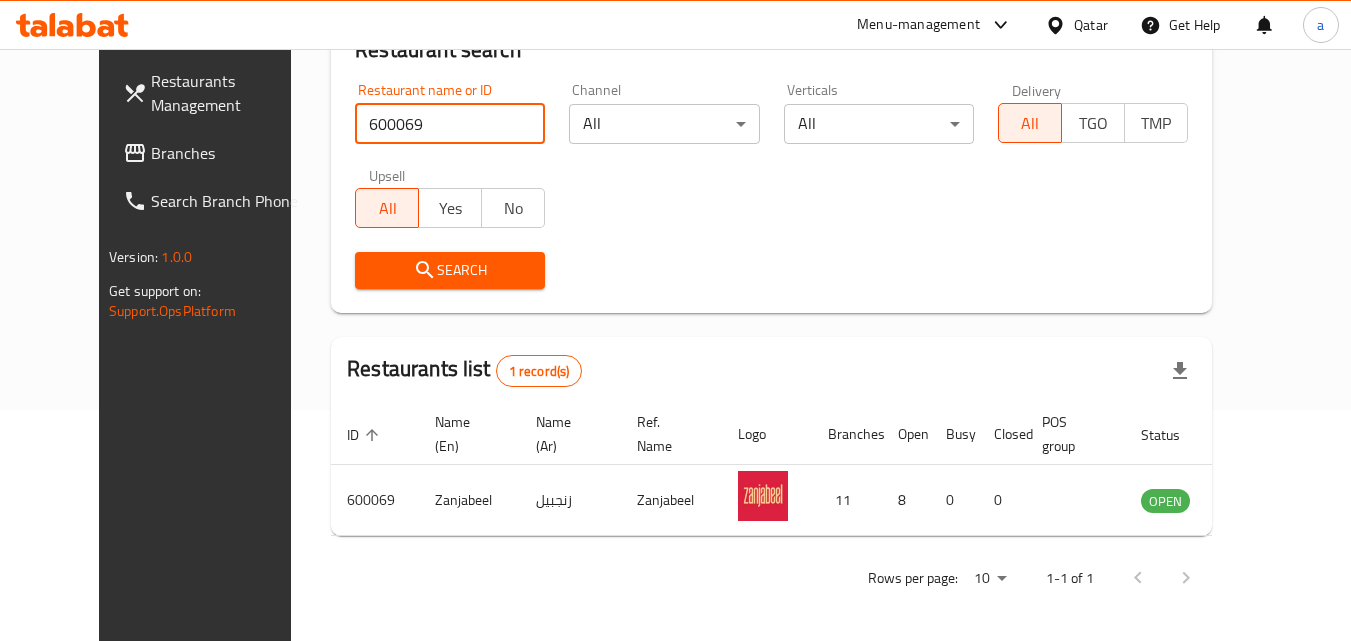 scroll, scrollTop: 234, scrollLeft: 0, axis: vertical 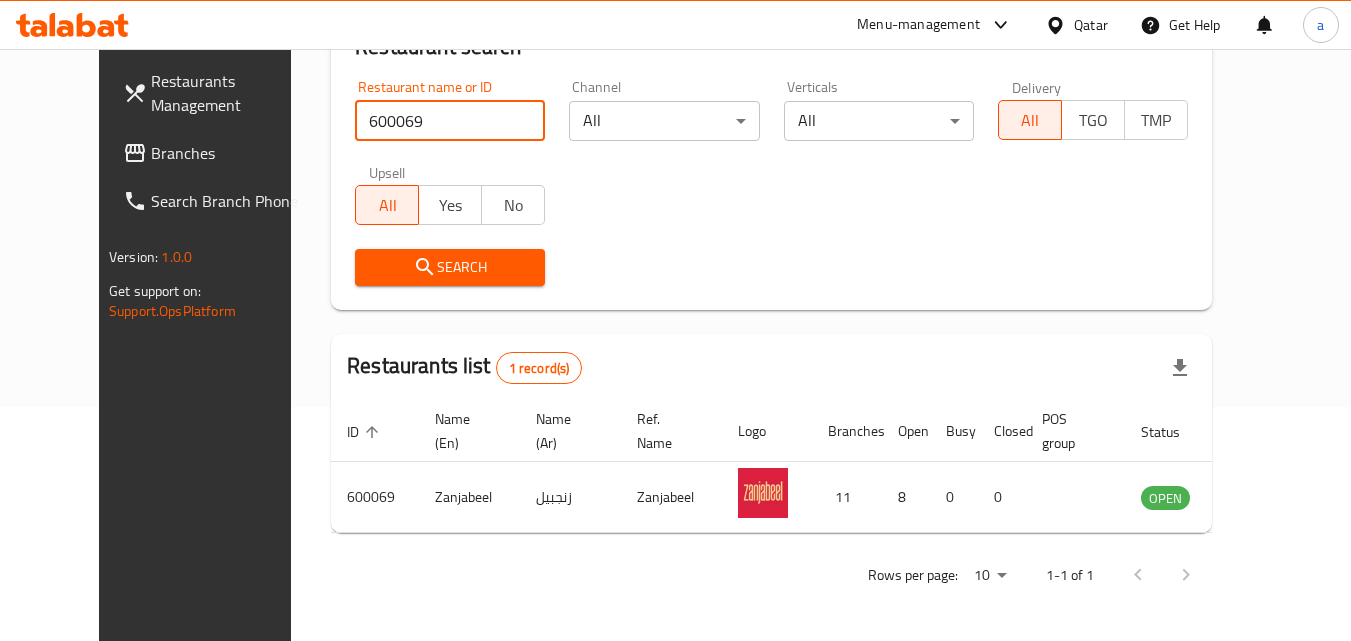 click on "Qatar" at bounding box center [1076, 25] 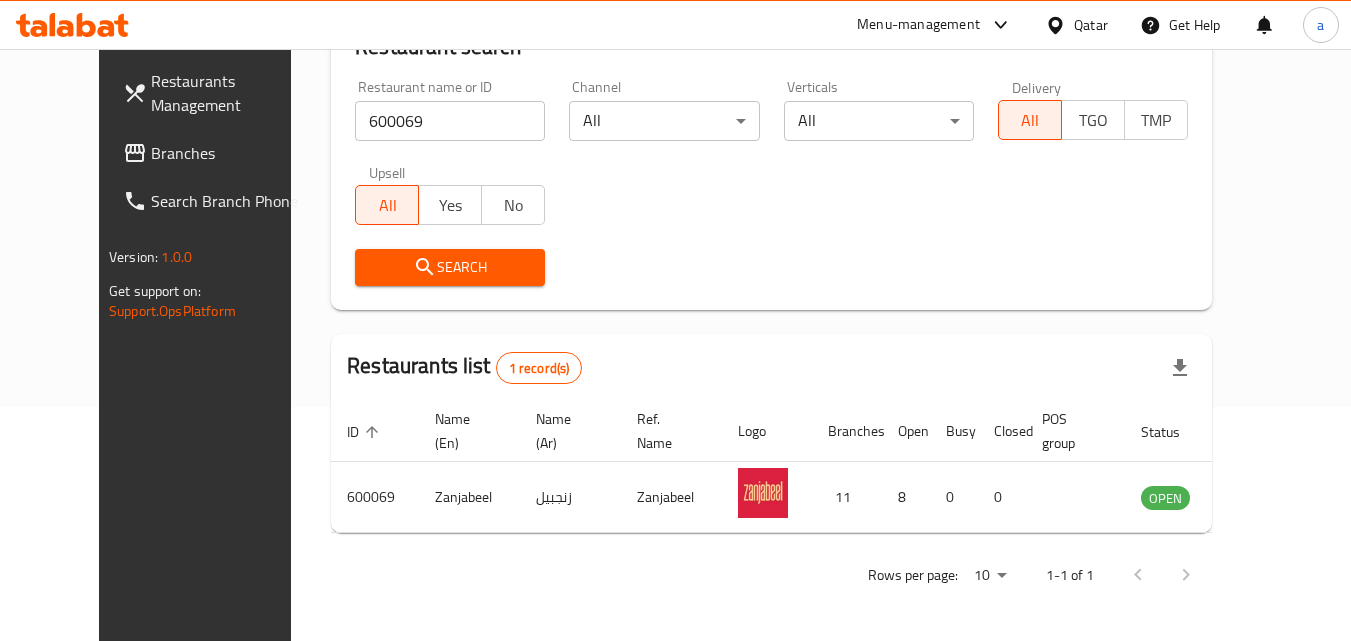 click on "Qatar" at bounding box center [1091, 25] 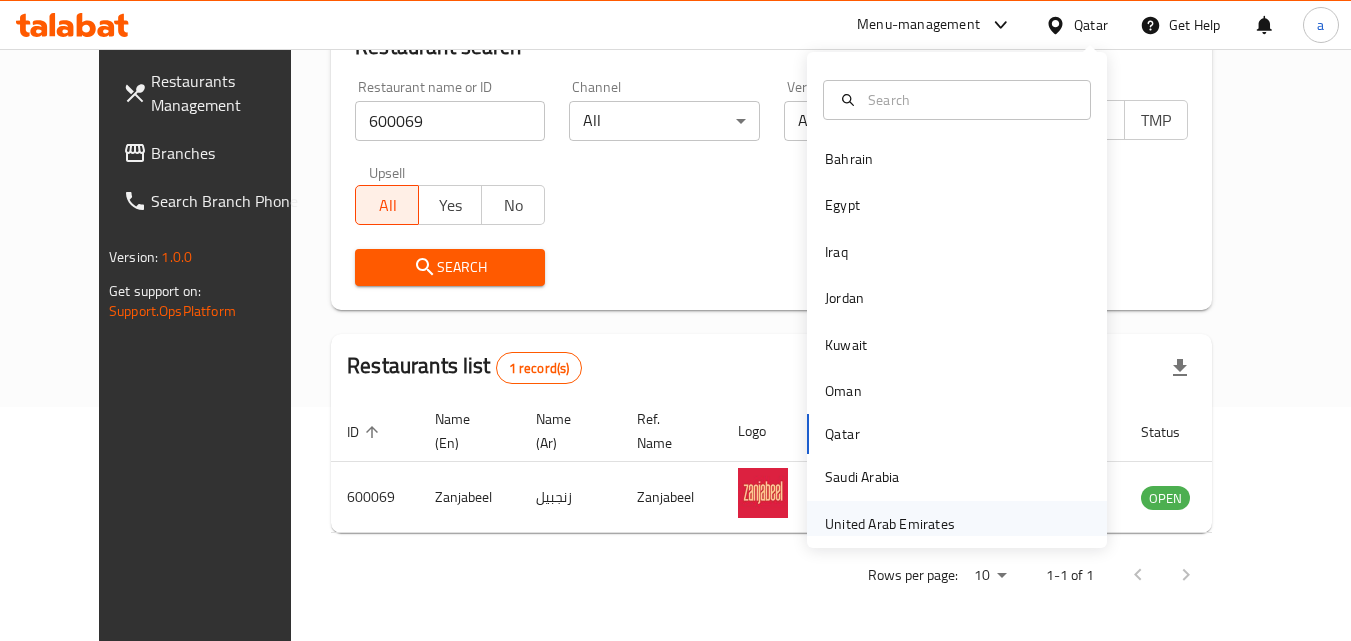 click on "United Arab Emirates" at bounding box center [890, 524] 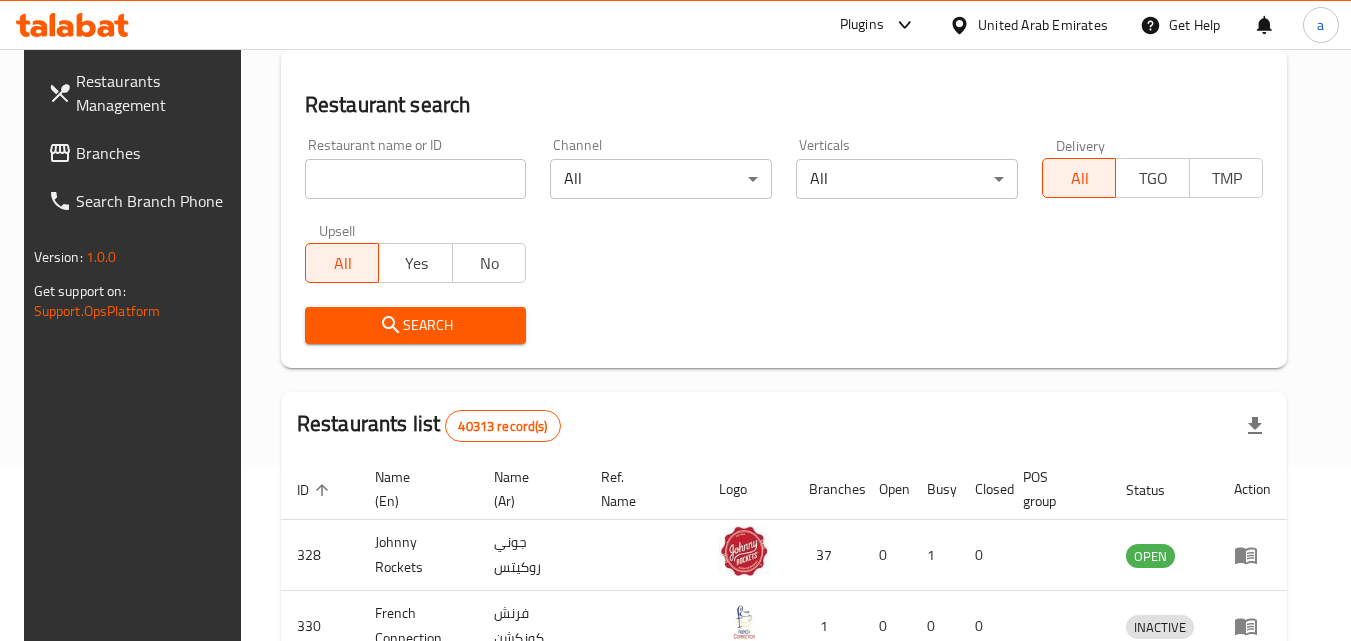 scroll, scrollTop: 234, scrollLeft: 0, axis: vertical 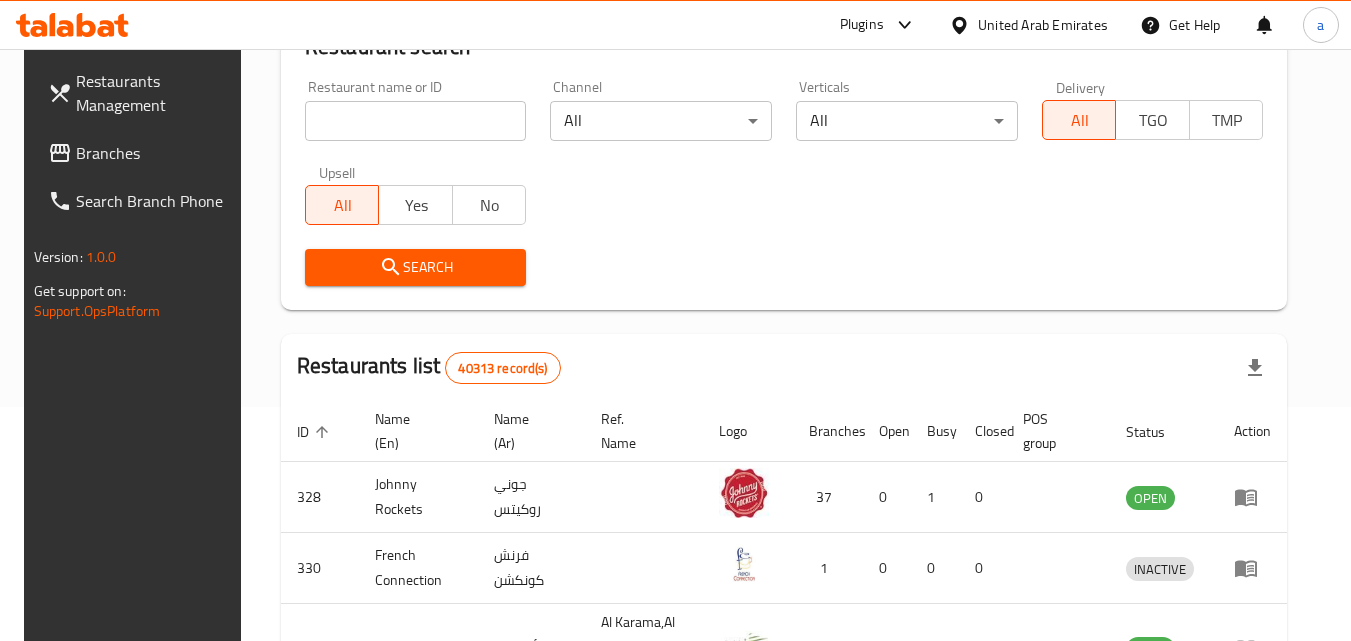 click on "Branches" at bounding box center (141, 153) 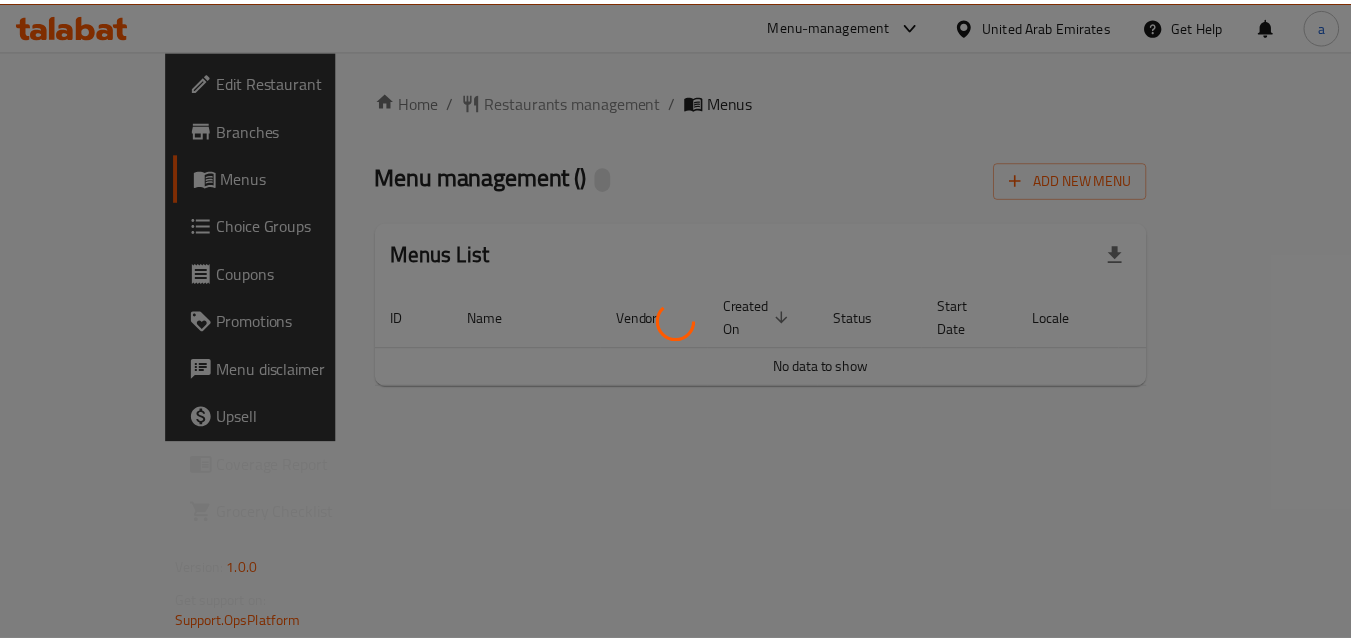 scroll, scrollTop: 0, scrollLeft: 0, axis: both 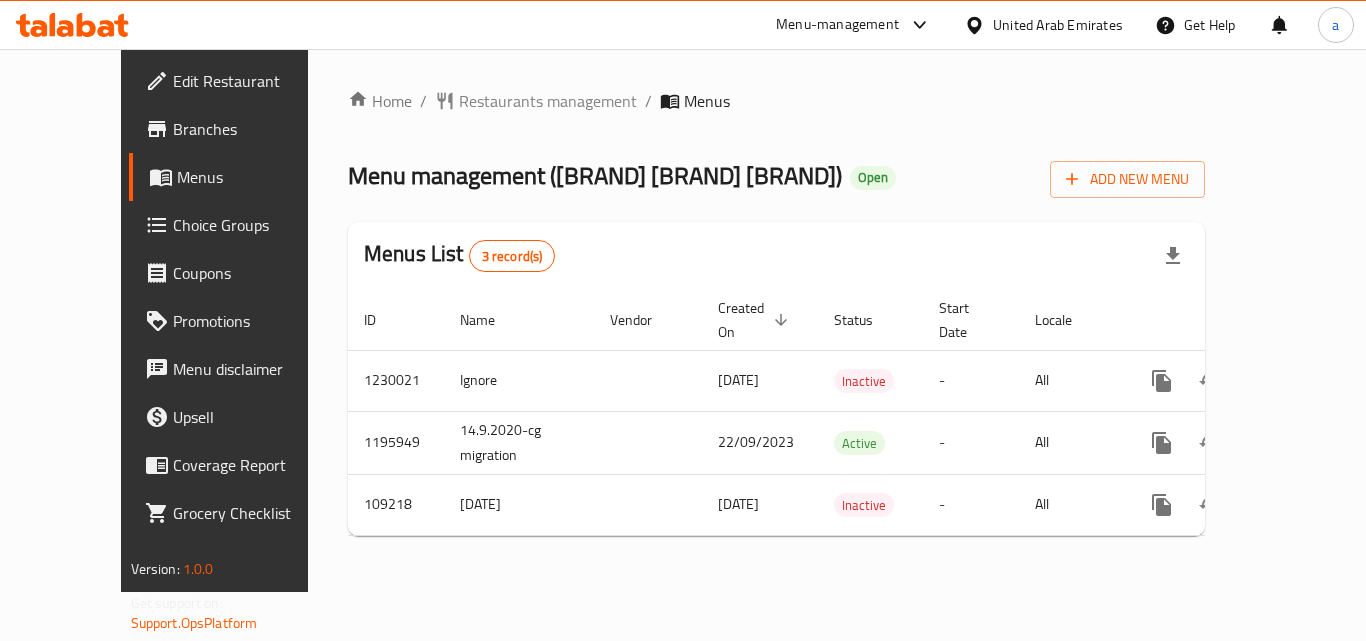 click on "Restaurants management" at bounding box center (548, 101) 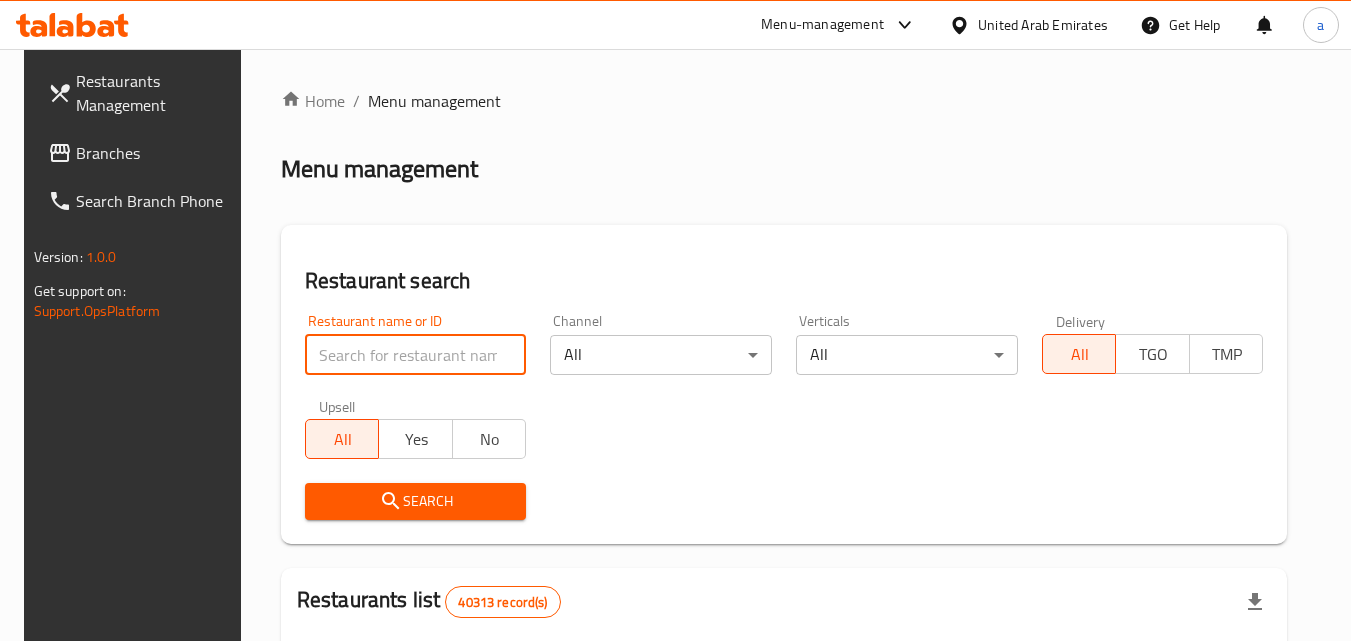 click at bounding box center [416, 355] 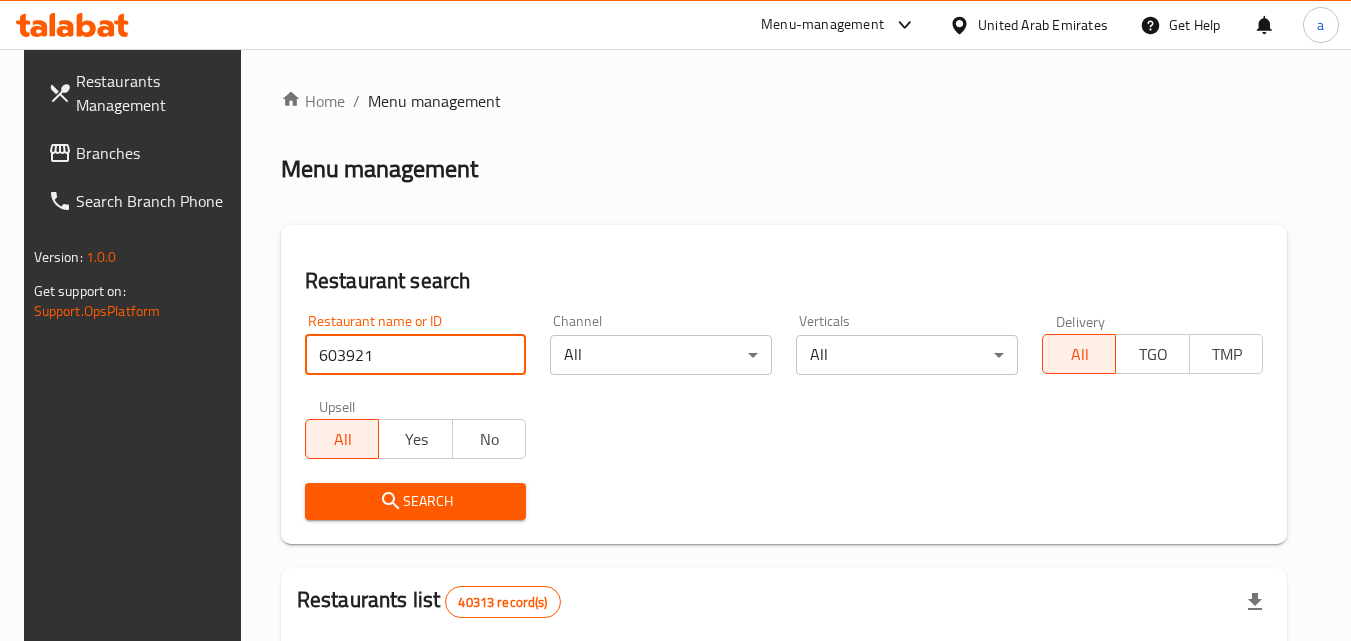 type on "603921" 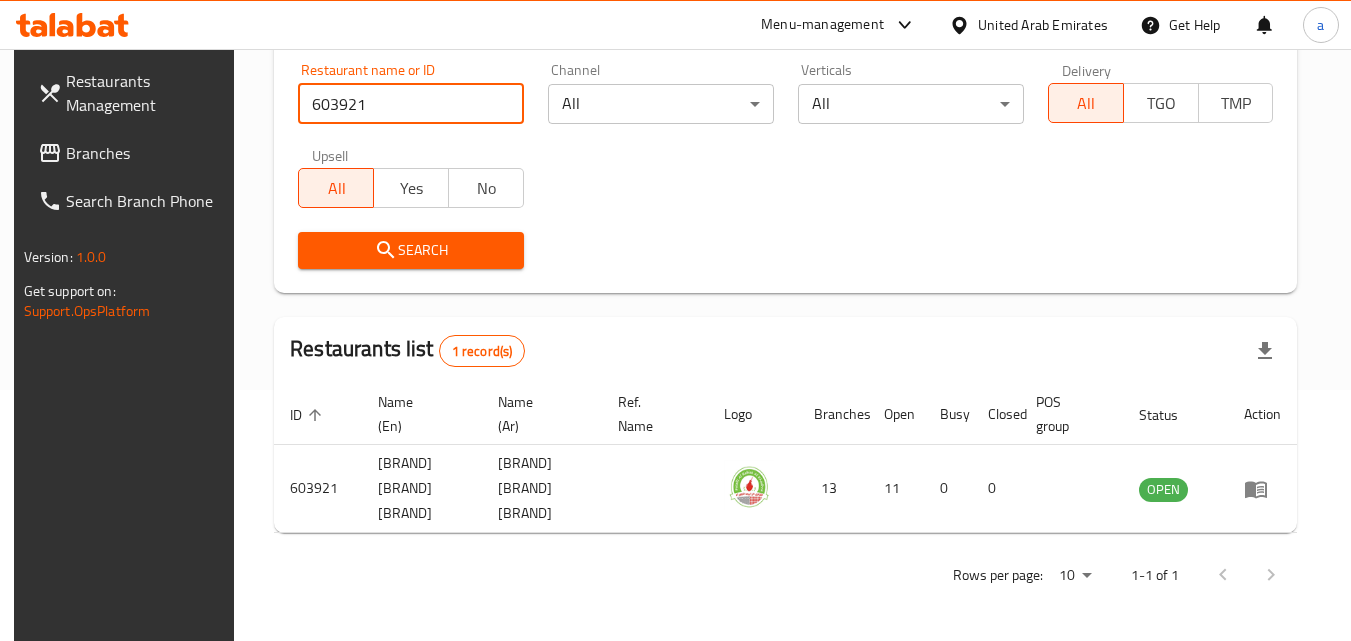 scroll, scrollTop: 234, scrollLeft: 0, axis: vertical 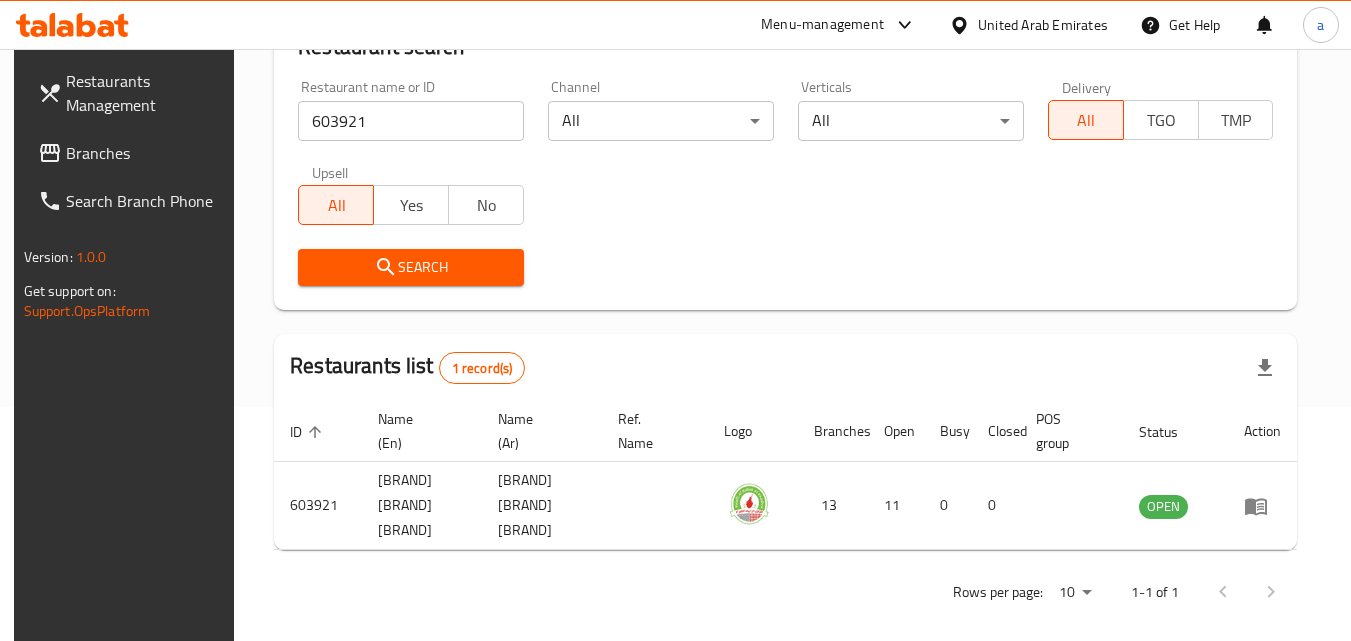 click on "United Arab Emirates" at bounding box center (1043, 25) 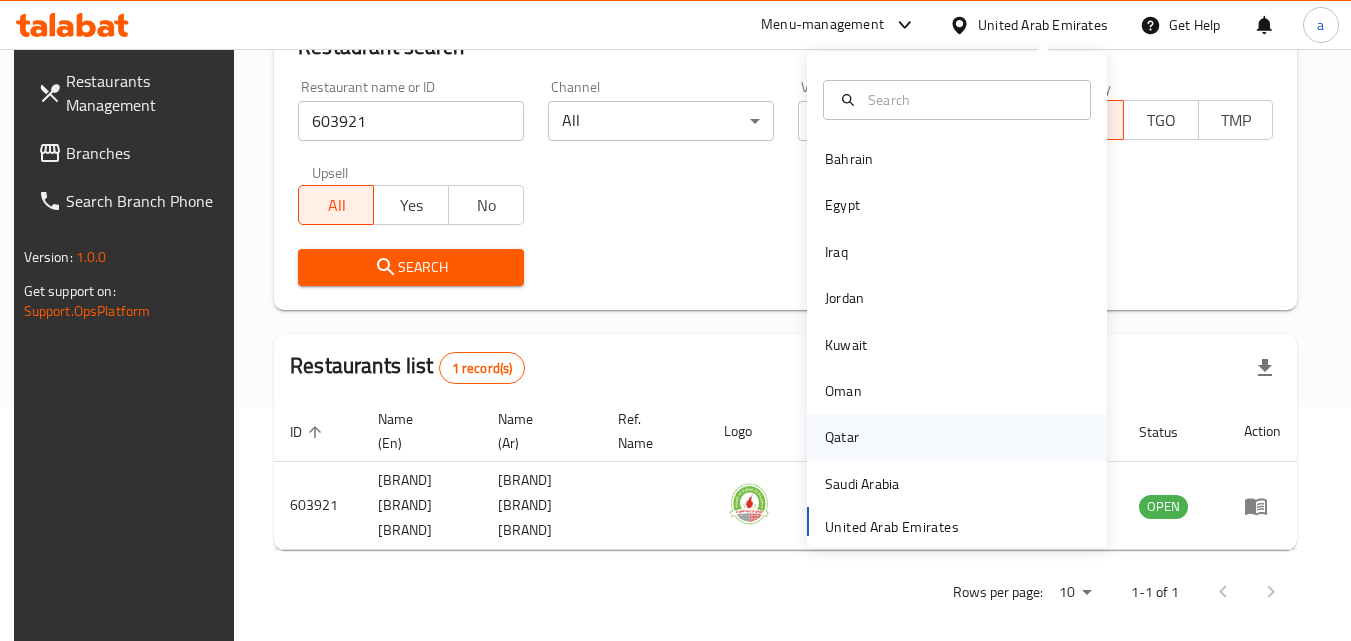 click on "Qatar" at bounding box center [842, 437] 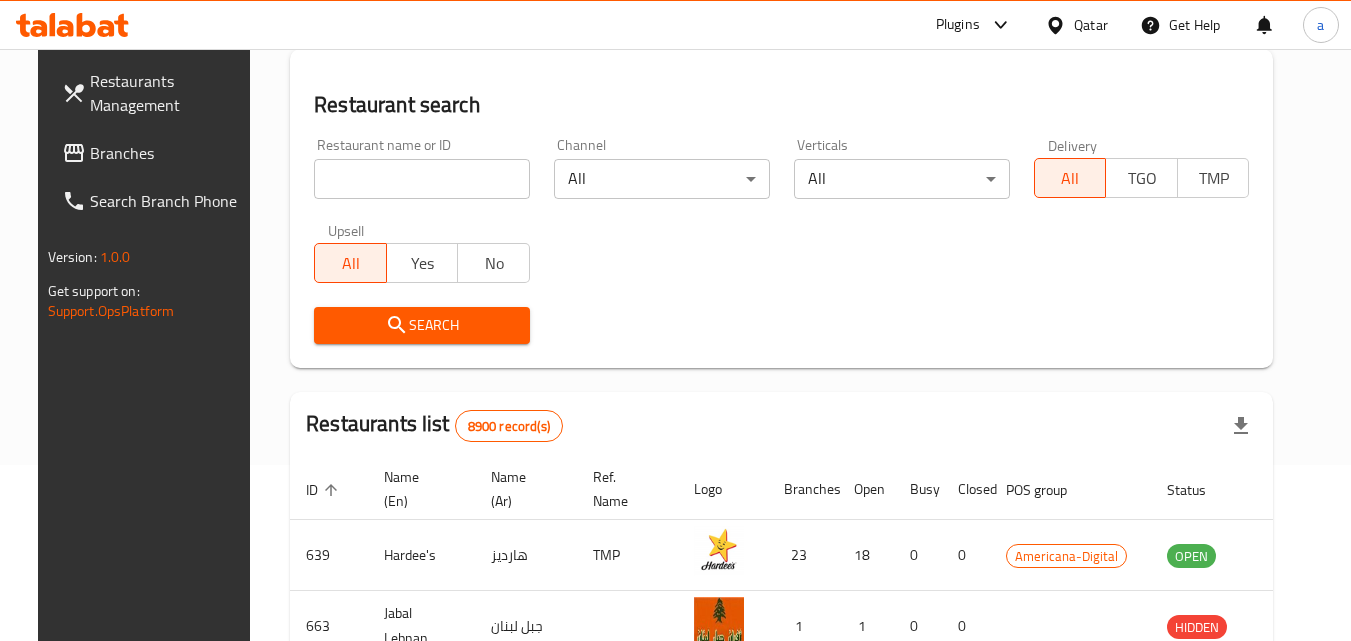 scroll, scrollTop: 234, scrollLeft: 0, axis: vertical 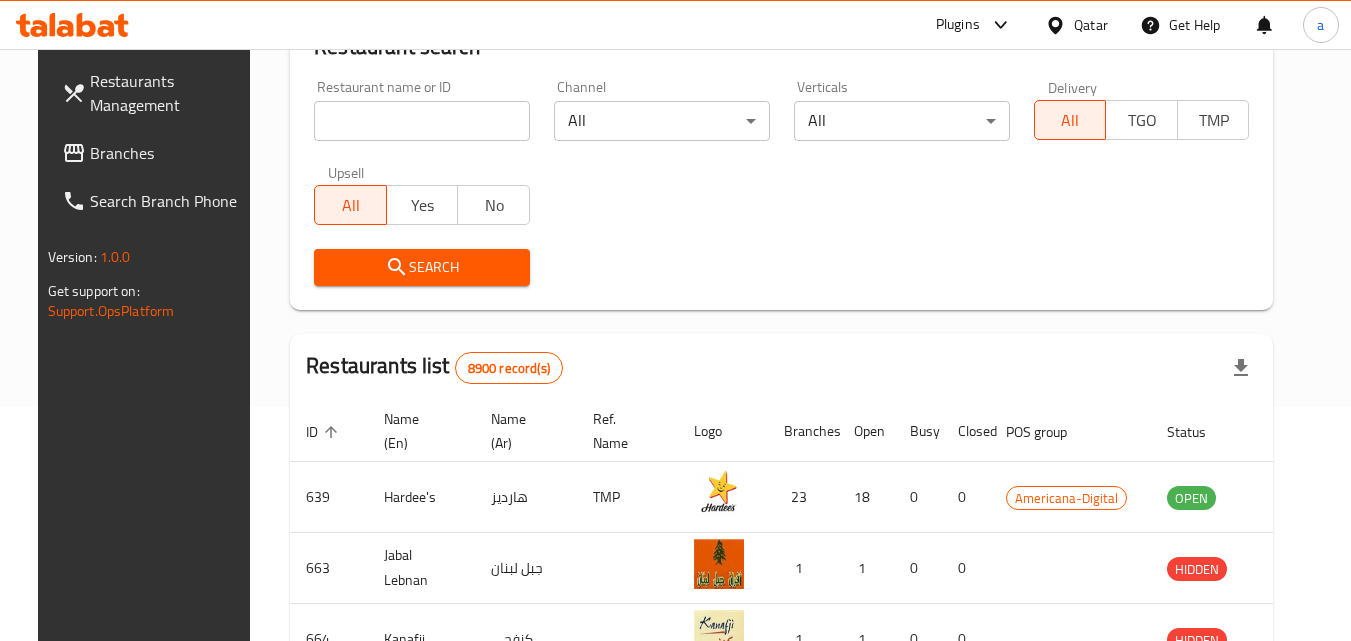 click on "Branches" at bounding box center [169, 153] 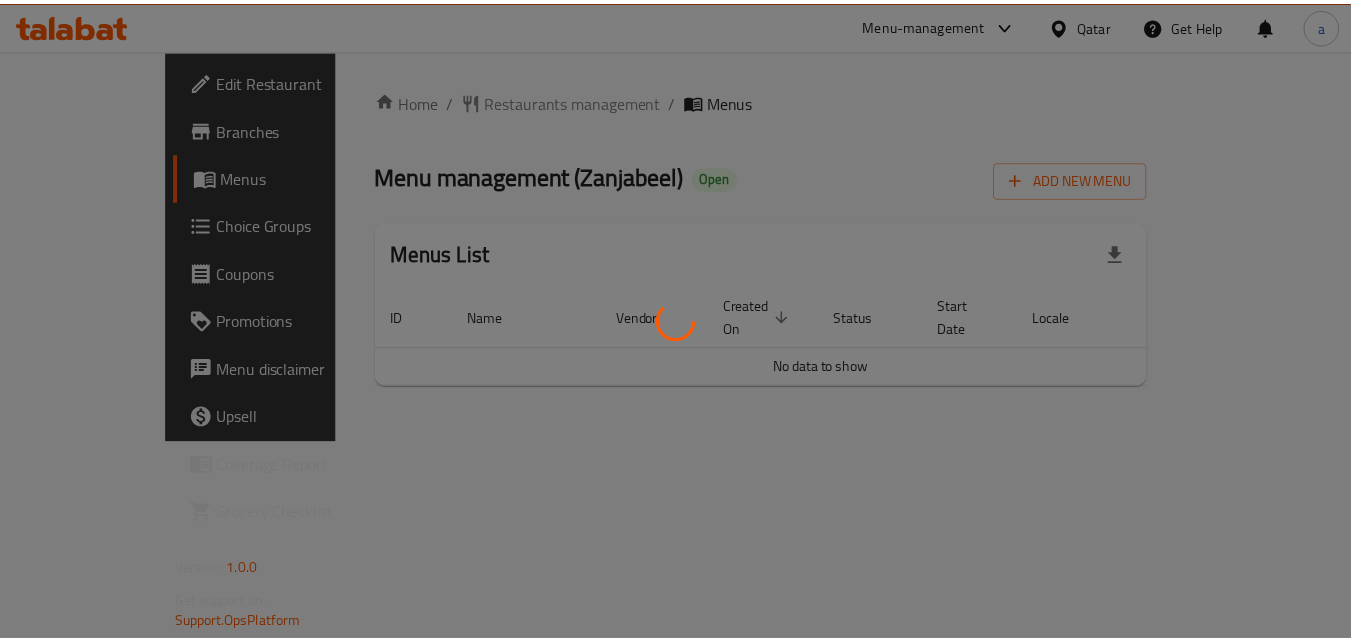 scroll, scrollTop: 0, scrollLeft: 0, axis: both 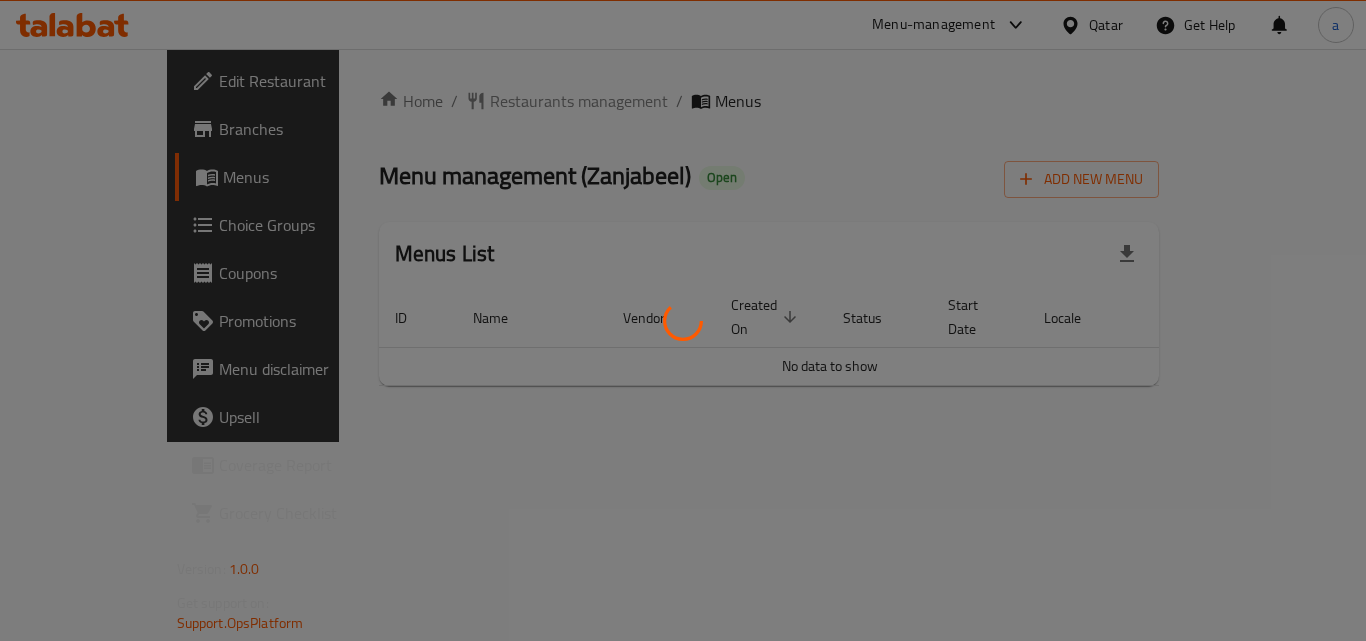 click at bounding box center [683, 320] 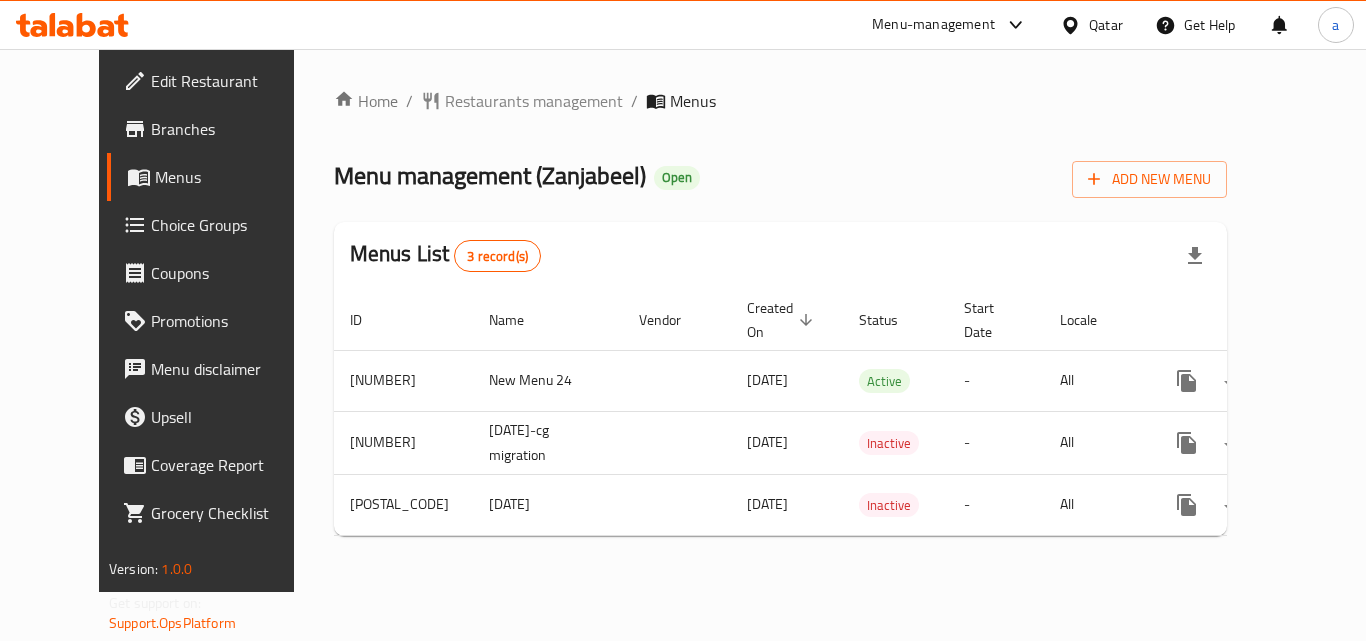 click on "Restaurants management" at bounding box center (534, 101) 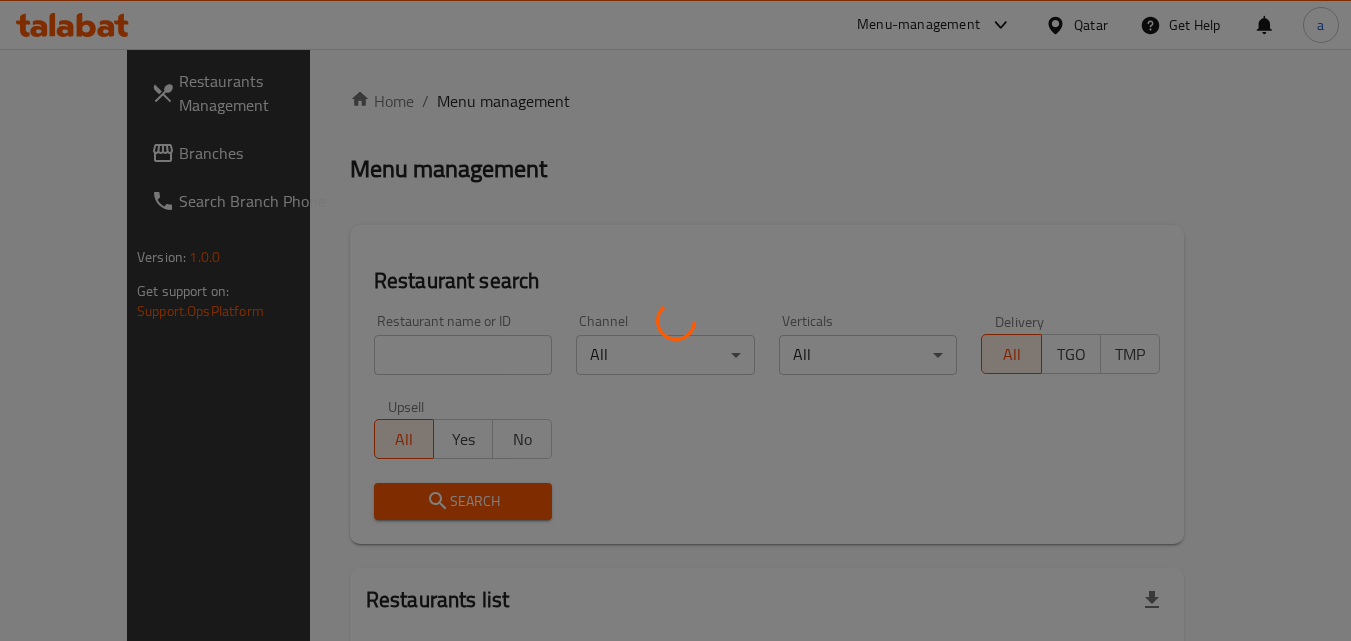 click at bounding box center (675, 320) 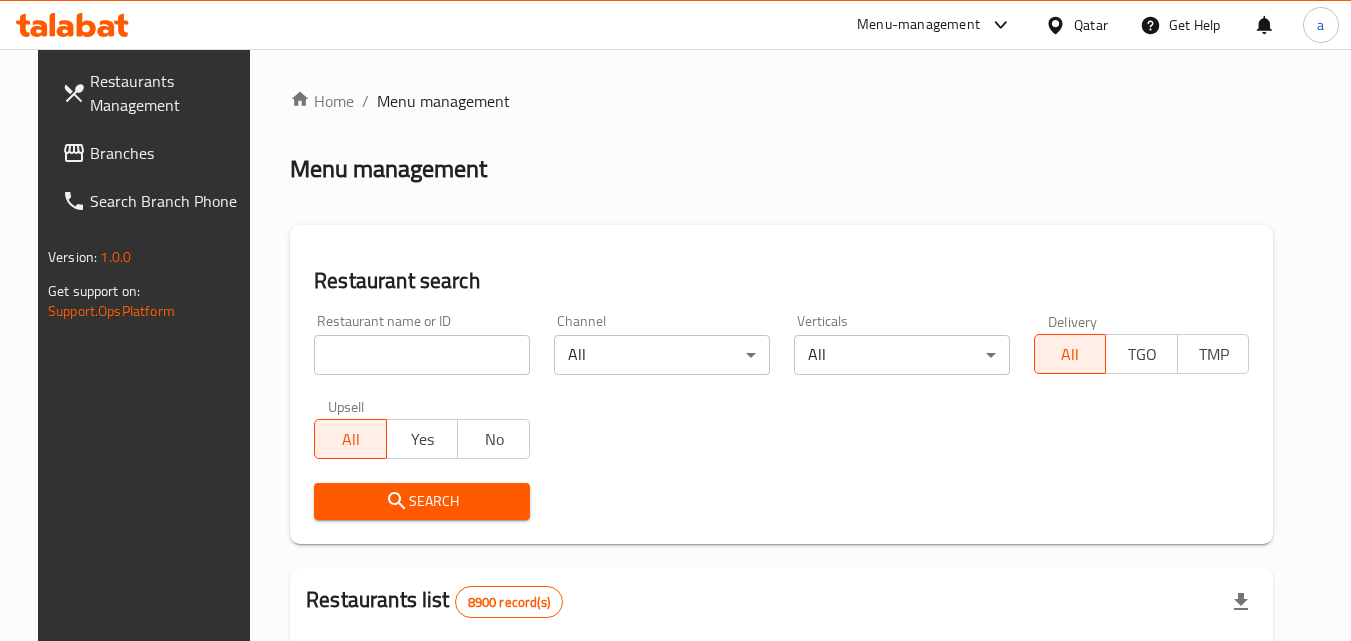 click at bounding box center [422, 355] 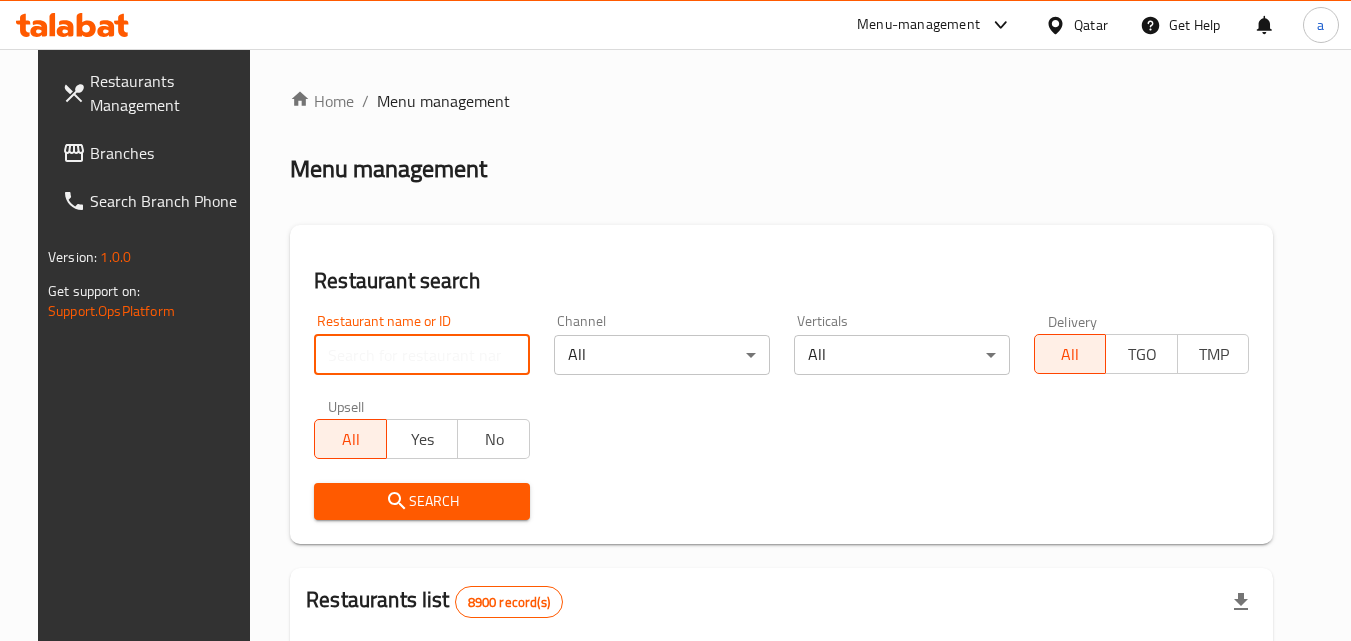 paste on "600069" 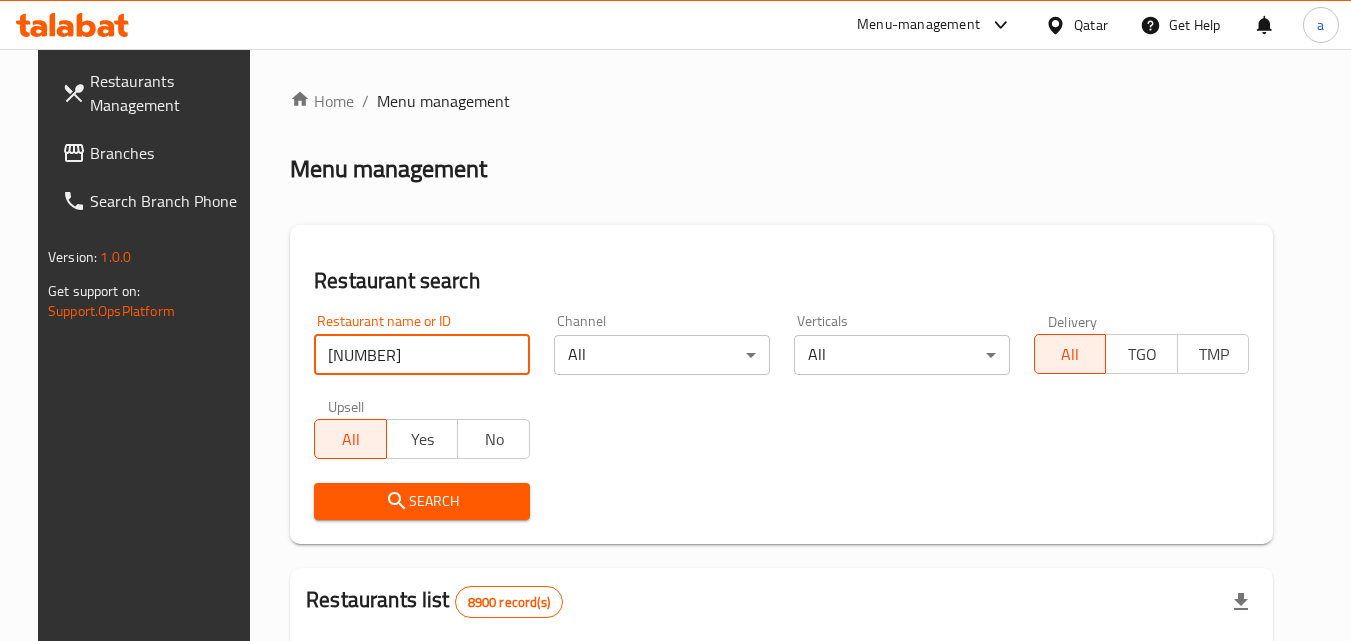 type on "600069" 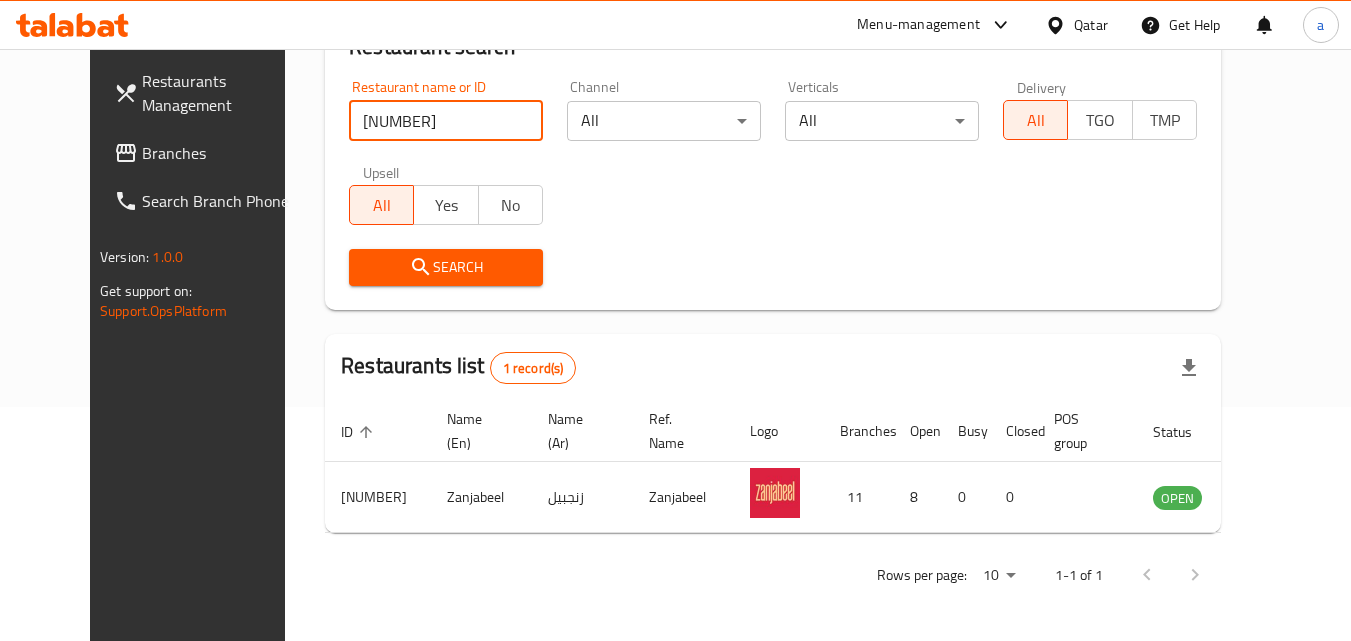 scroll, scrollTop: 234, scrollLeft: 0, axis: vertical 